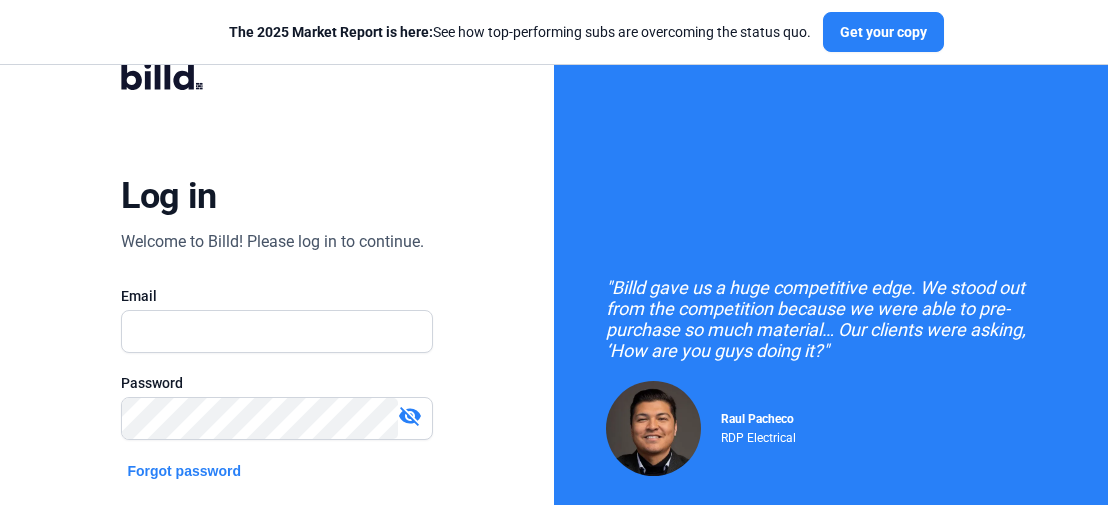 scroll, scrollTop: 200, scrollLeft: 0, axis: vertical 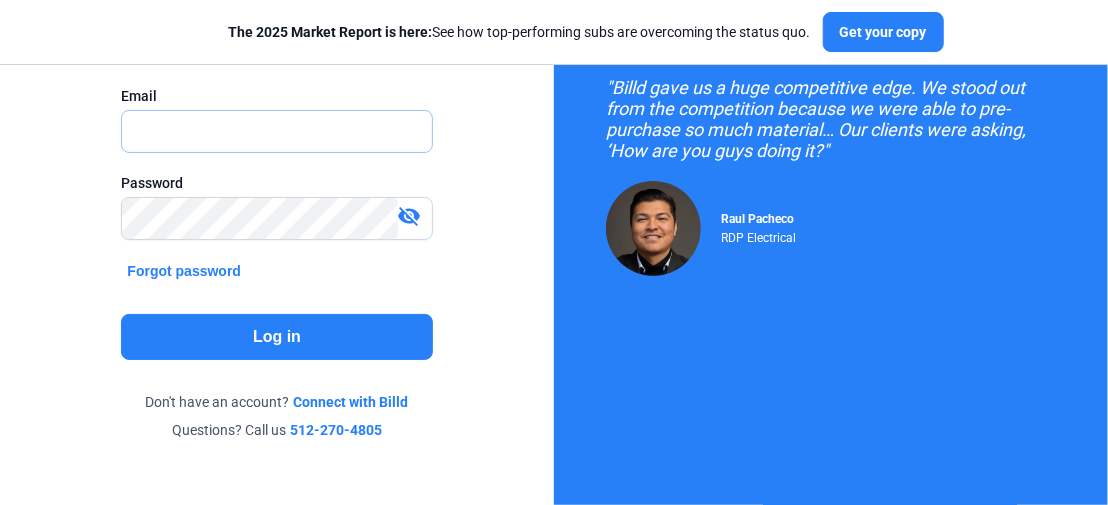 type on "ana@example.com" 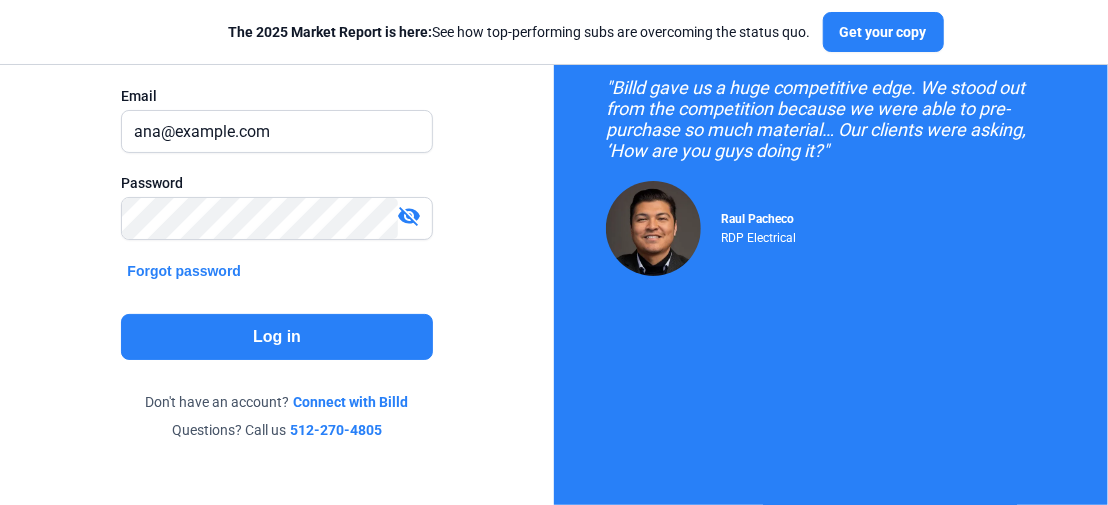 click on "Log in" 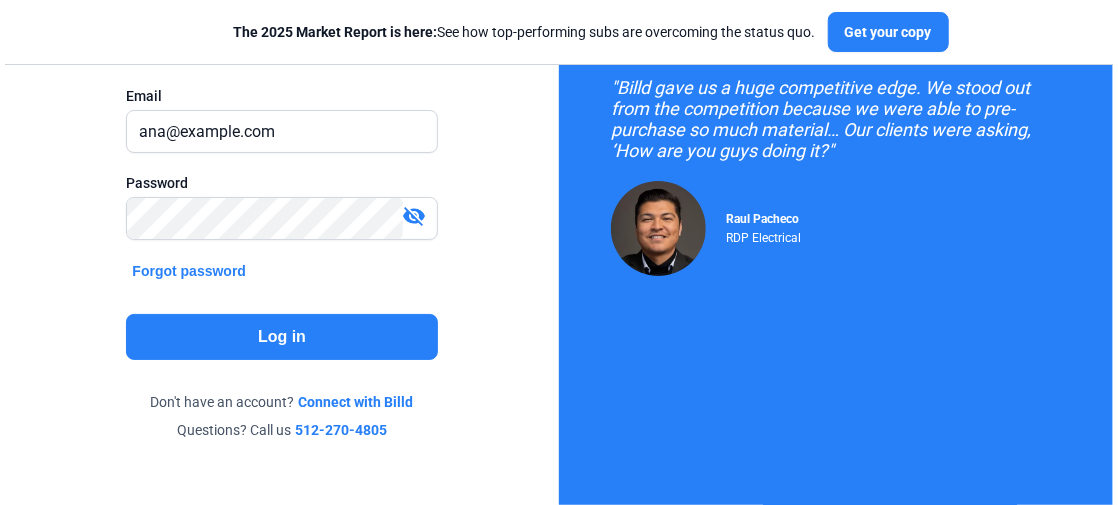 scroll, scrollTop: 0, scrollLeft: 0, axis: both 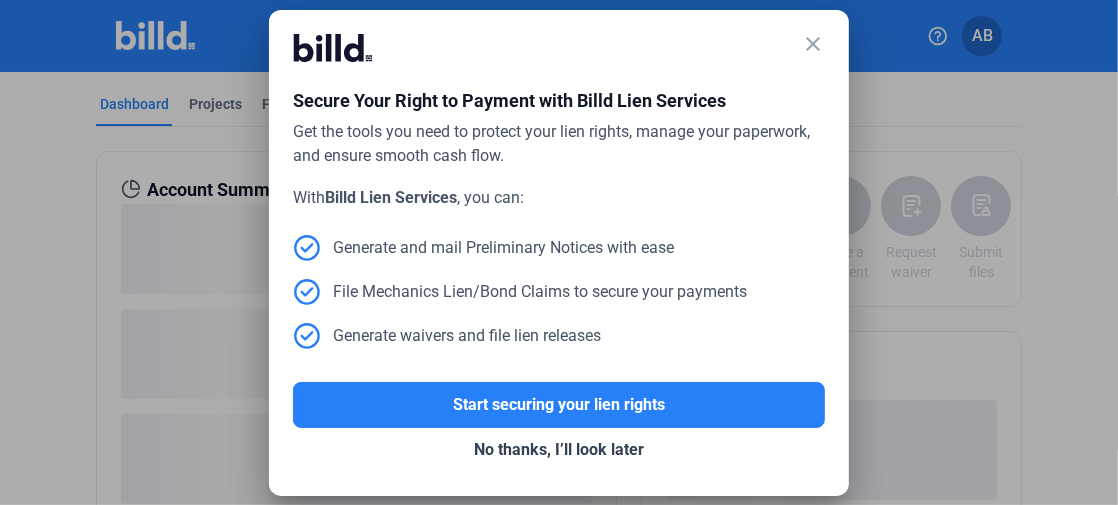 click on "close" at bounding box center [813, 44] 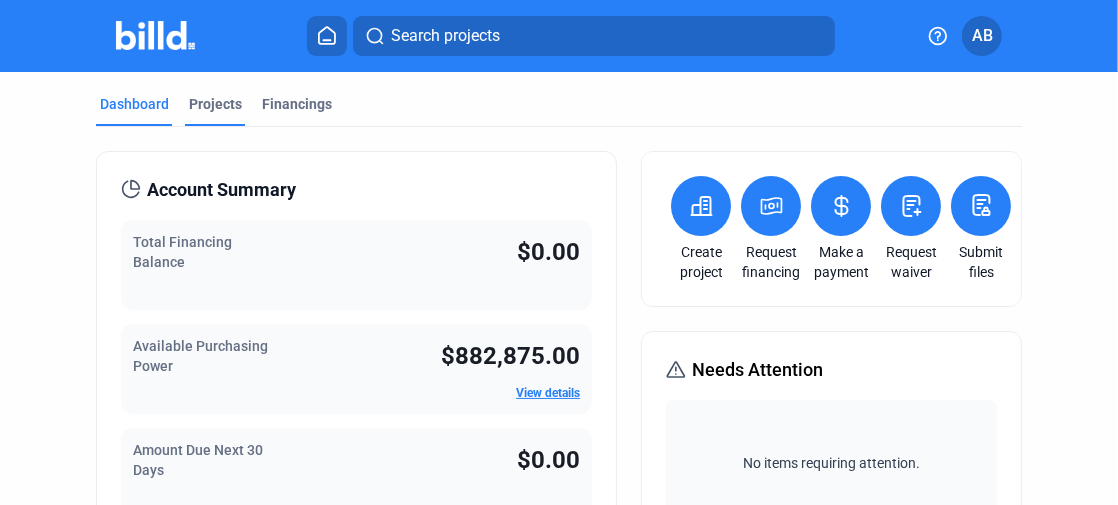 click on "Projects" at bounding box center (215, 104) 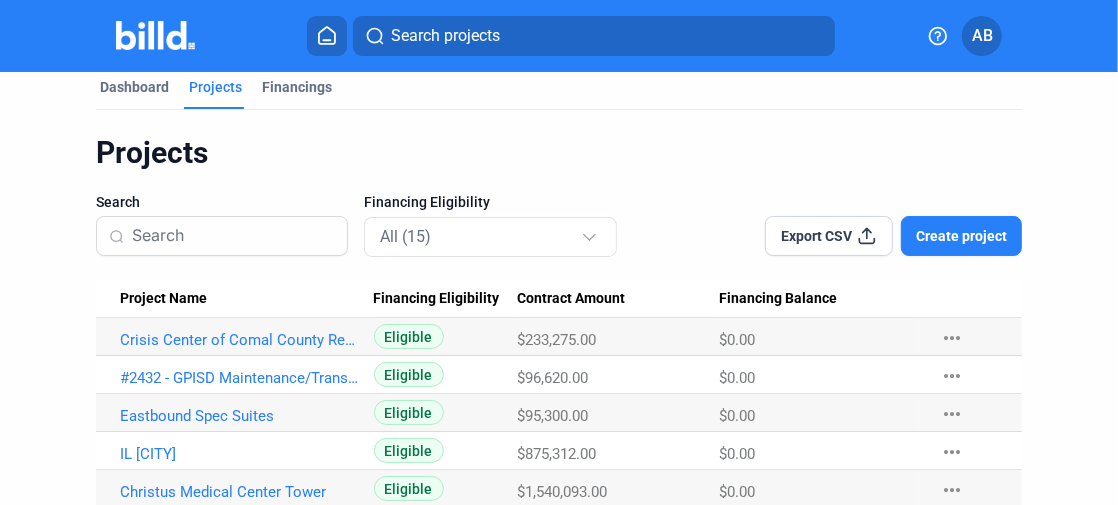 scroll, scrollTop: 0, scrollLeft: 0, axis: both 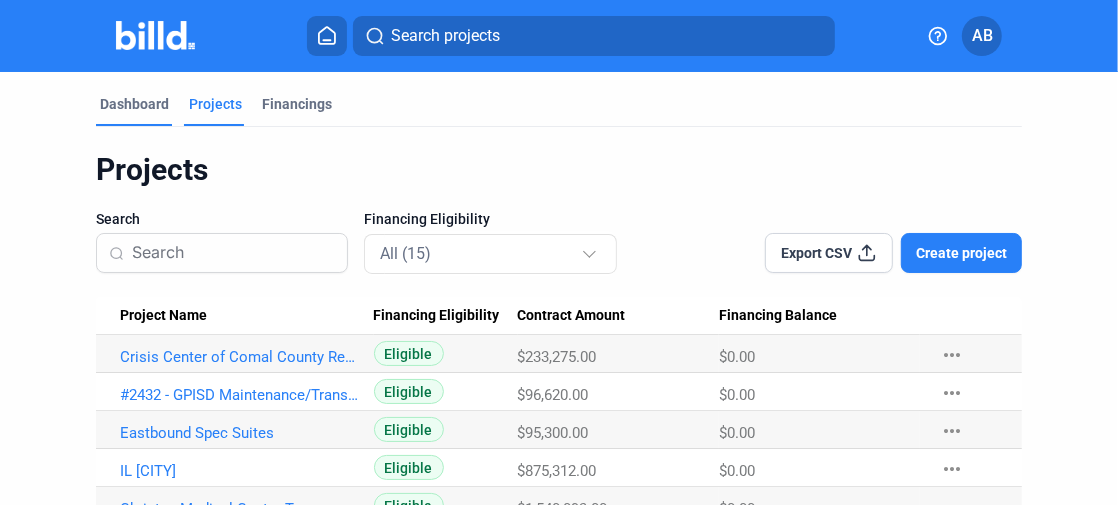 click on "Dashboard" at bounding box center [134, 104] 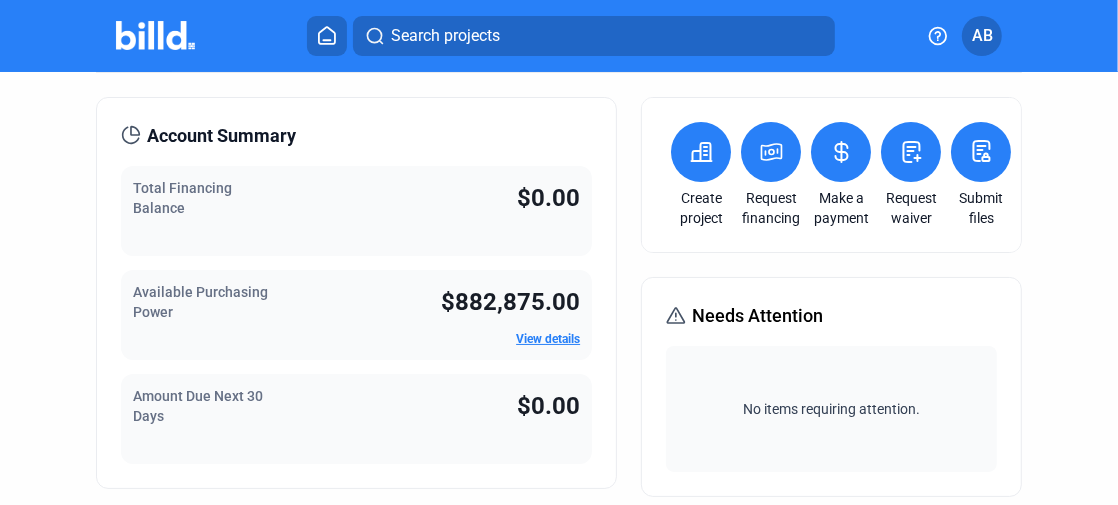scroll, scrollTop: 0, scrollLeft: 0, axis: both 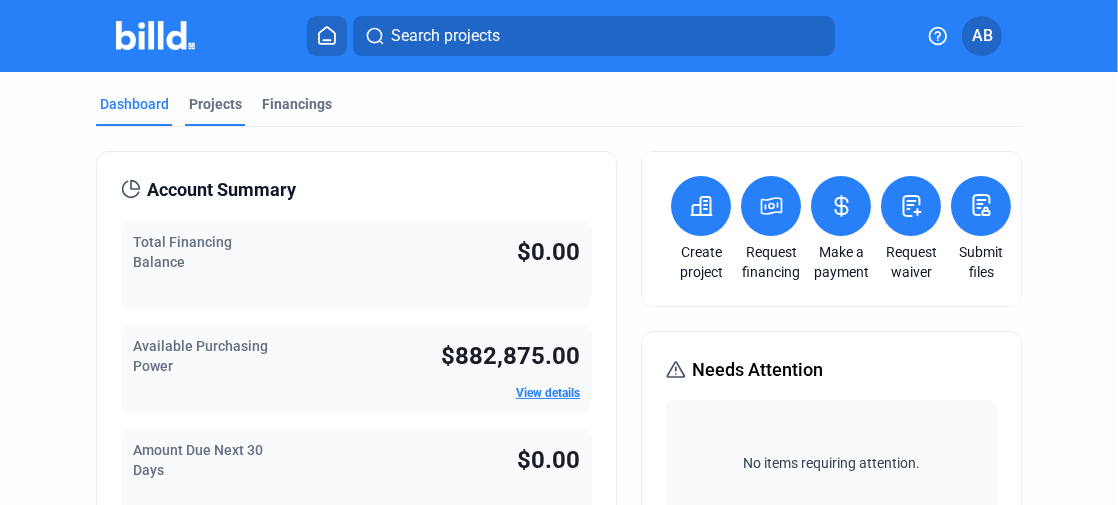 click on "Projects" at bounding box center (215, 110) 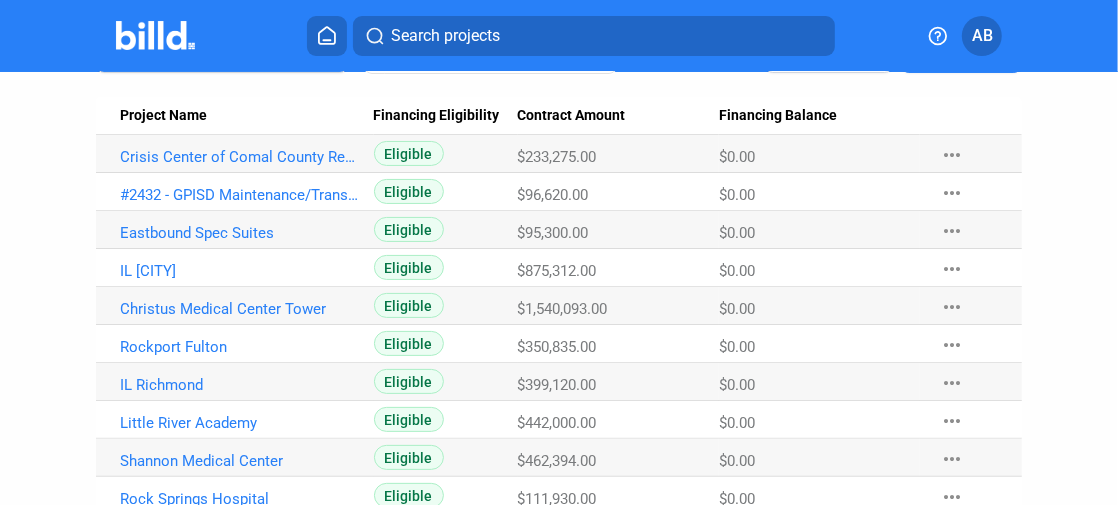 scroll, scrollTop: 0, scrollLeft: 0, axis: both 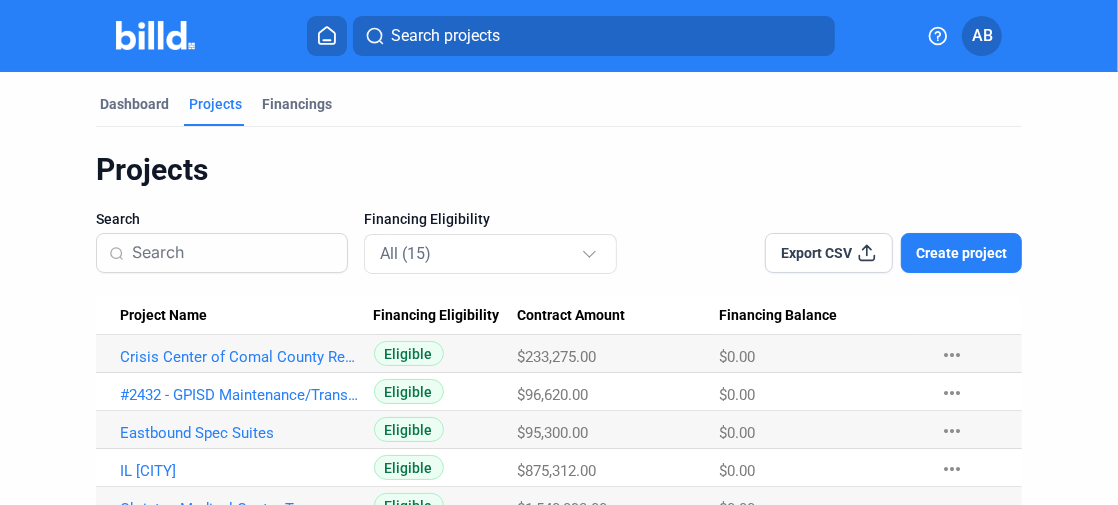 click on "Crisis Center of Comal County Resident Facility  Eligible  $233,275.00 $0.00 more_horiz #2432 - GPISD Maintenance/Transportation & Family Resource Center  Eligible  $96,620.00 $0.00 more_horiz Eastbound Spec Suites  Eligible  $95,300.00 $0.00 more_horiz IL Arlington  Eligible  $875,312.00 $0.00 more_horiz Christus Medical Center Tower  Eligible  $1,540,093.00 $0.00 more_horiz Rockport Fulton  Eligible  $350,835.00 $0.00 more_horiz IL Richmond  Eligible  $399,120.00 $0.00 more_horiz Little River Academy  Eligible  $442,000.00 $0.00 more_horiz Shannon Medical Center  Eligible  $462,394.00 $0.00 more_horiz Rock Springs Hospital  Eligible  $111,930.00 $0.00 more_horiz Living Spaces  Eligible  $809,335.00 $0.00 more_horiz Tesla Cathode & Cyber Restrooms  Eligible  $303,676.75 $0.00 more_horiz IL Texas Ramirez  Eligible  $351,600.00 $0.00" 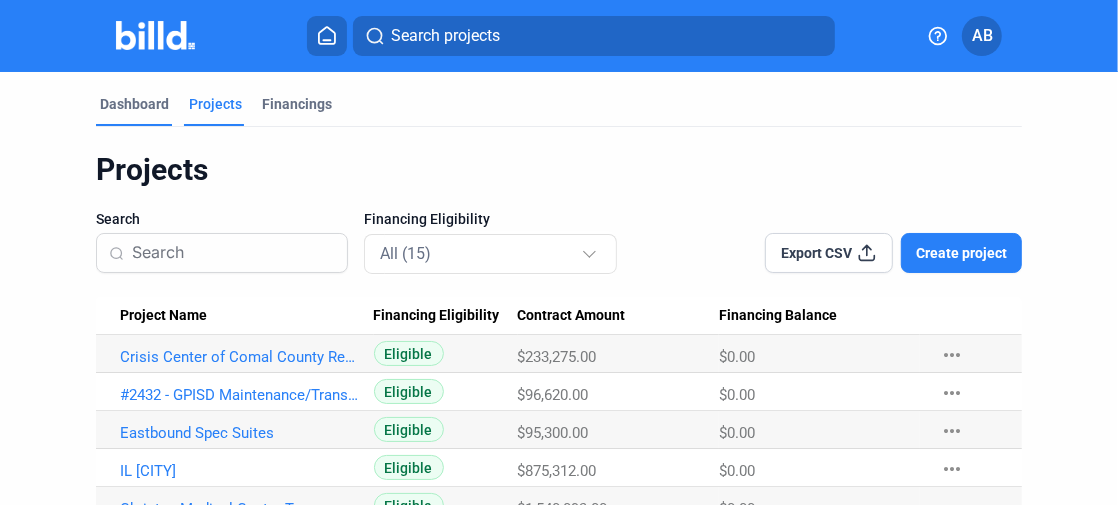 click on "Dashboard" at bounding box center (134, 104) 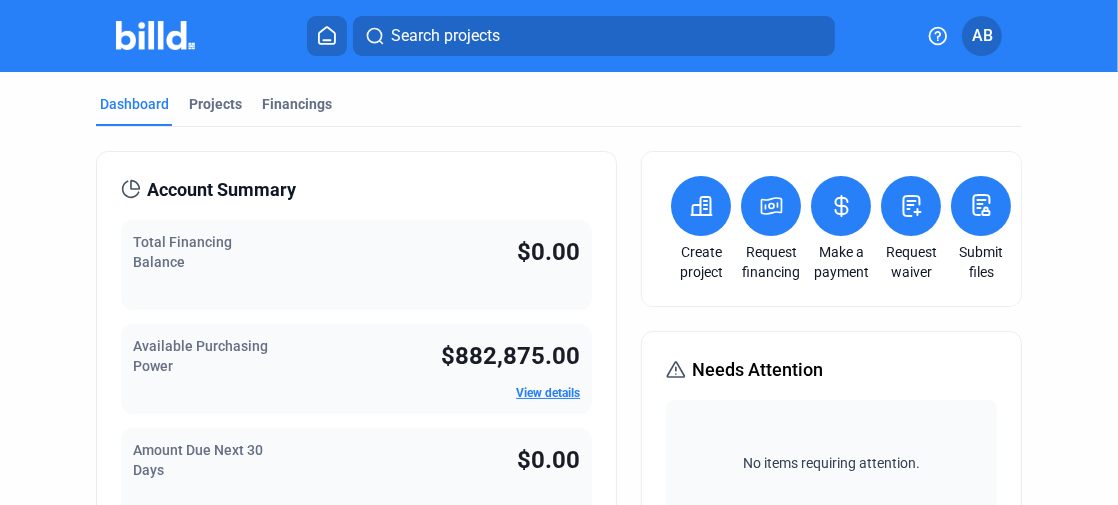 click 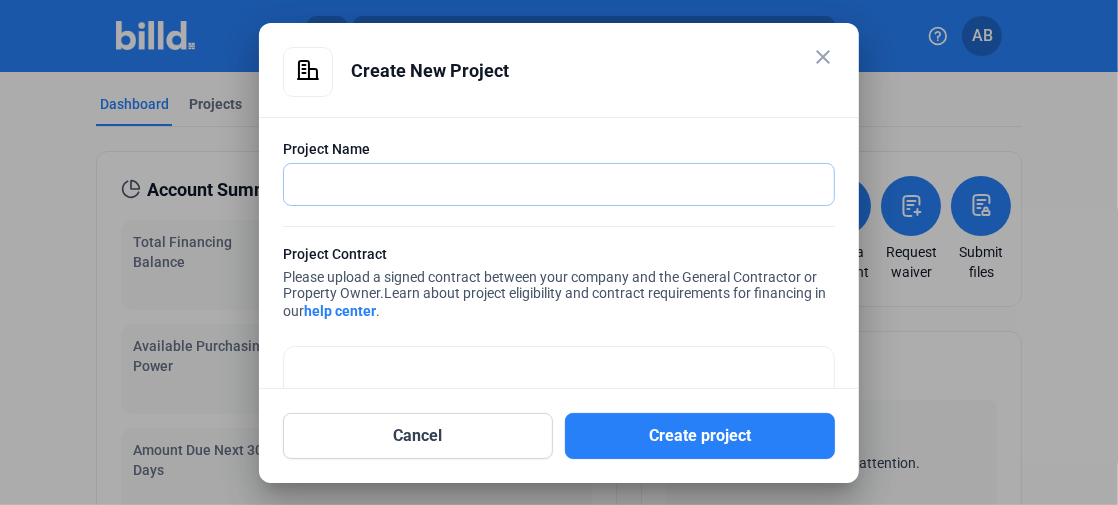 click at bounding box center (548, 184) 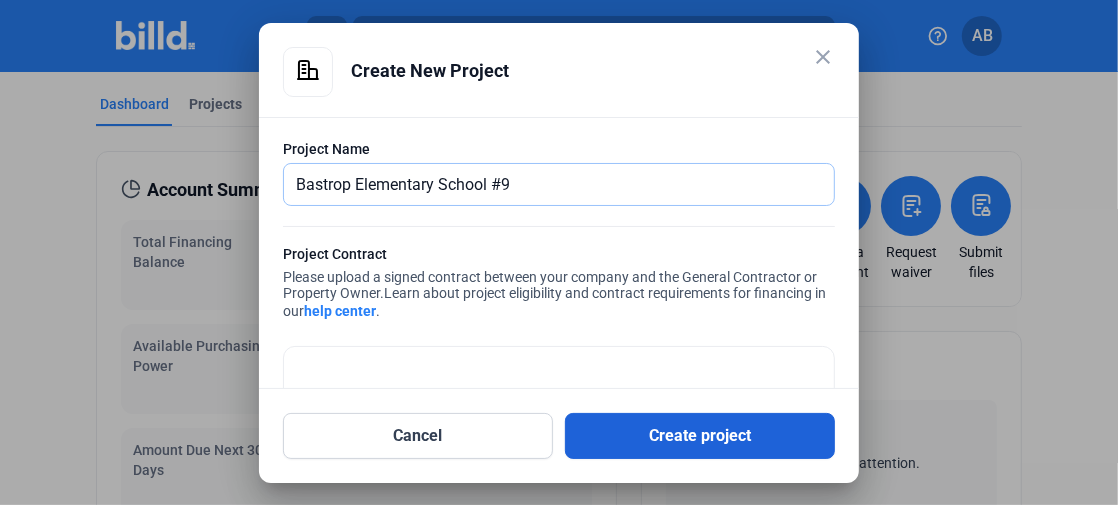 type on "Bastrop Elementary School #9" 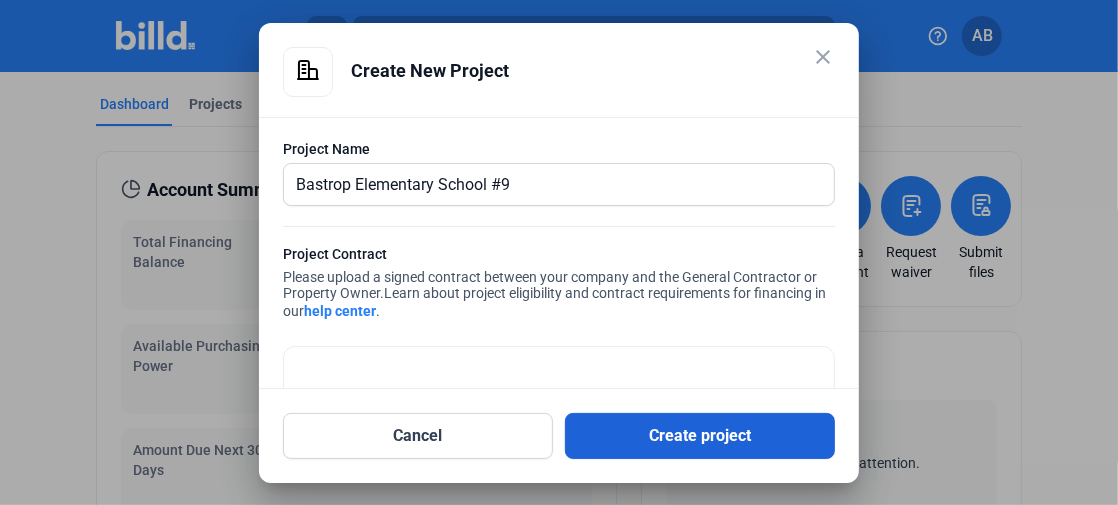 click on "Create project" at bounding box center (700, 436) 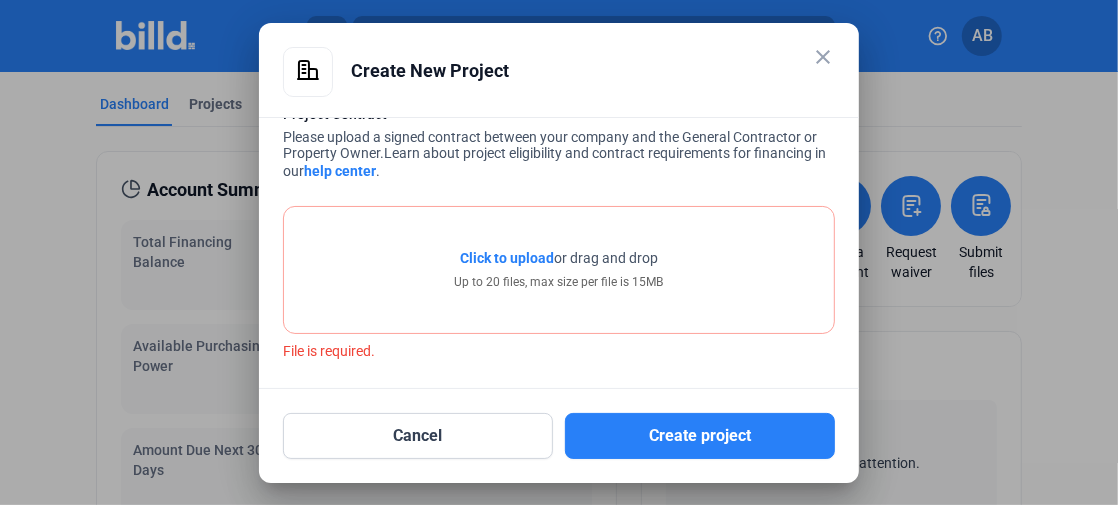 scroll, scrollTop: 143, scrollLeft: 0, axis: vertical 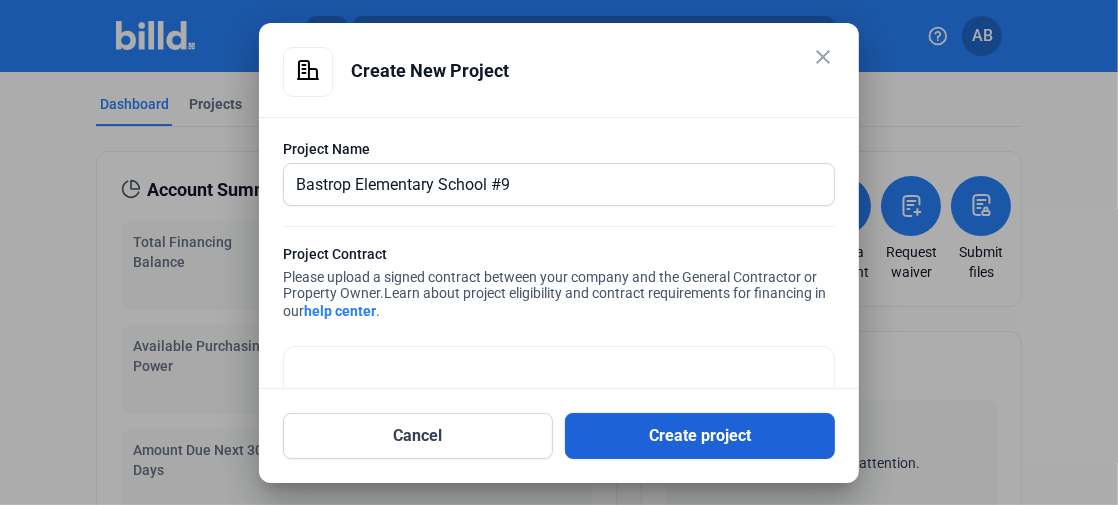 click on "Create project" at bounding box center [700, 436] 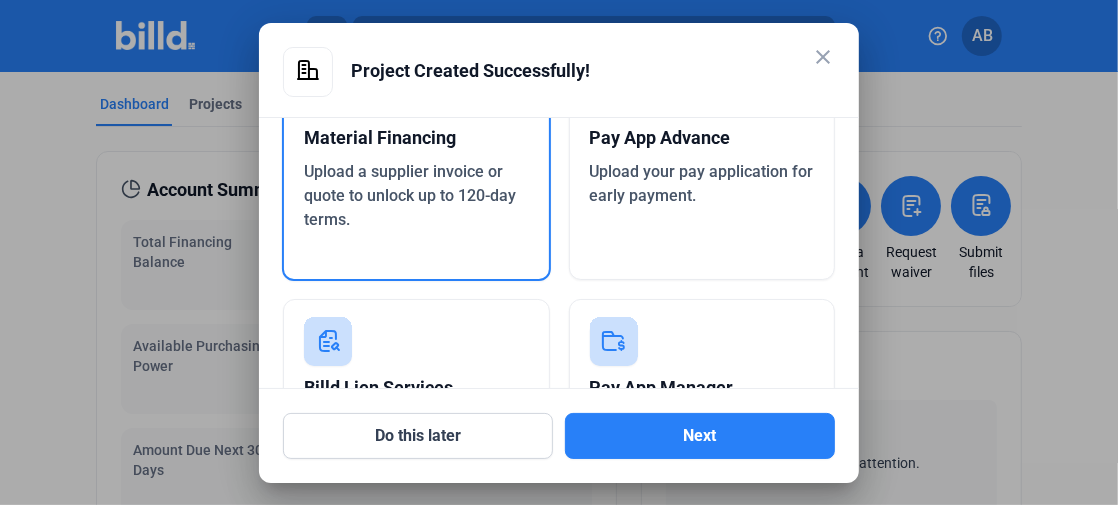 scroll, scrollTop: 200, scrollLeft: 0, axis: vertical 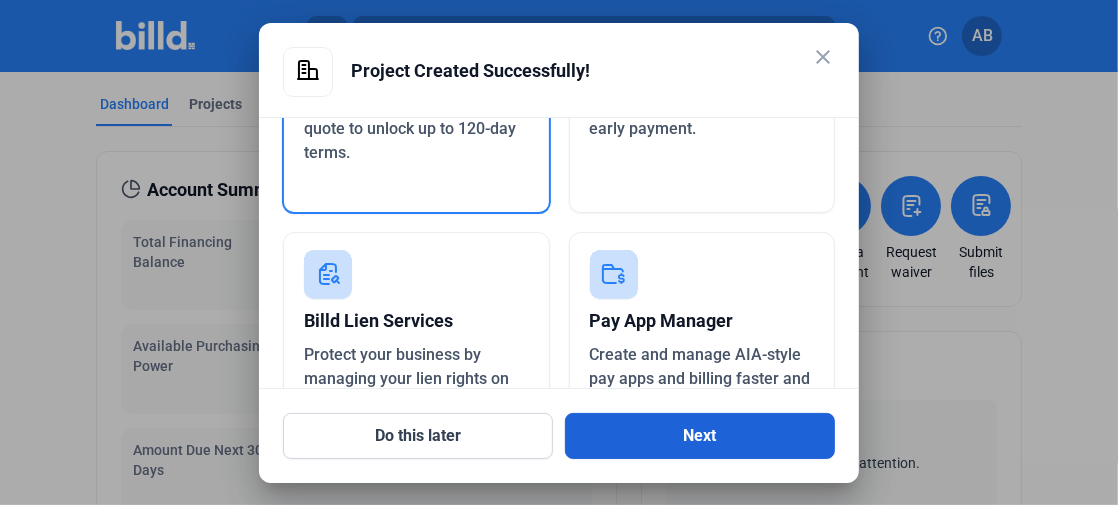 click on "Next" at bounding box center [700, 436] 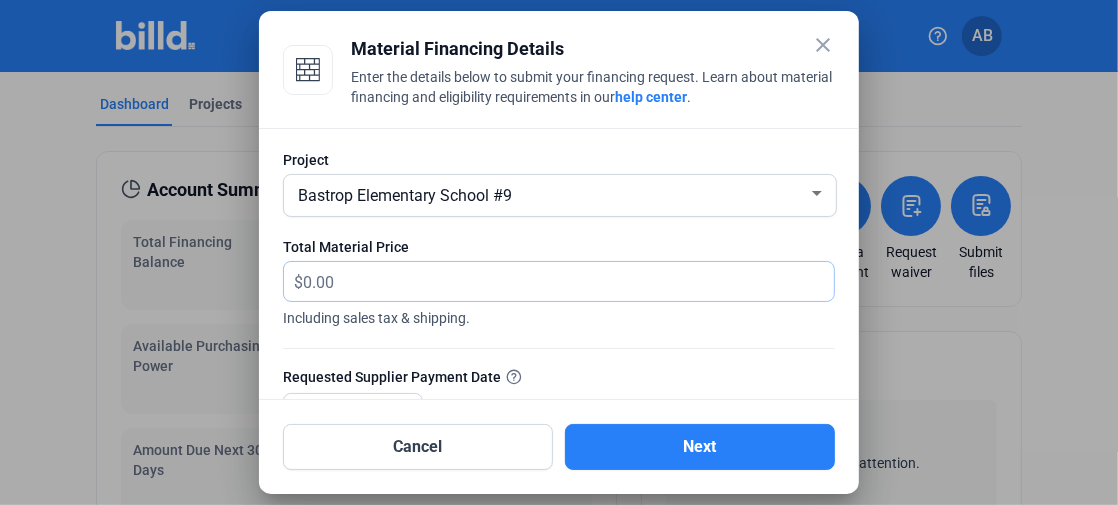 click at bounding box center [568, 281] 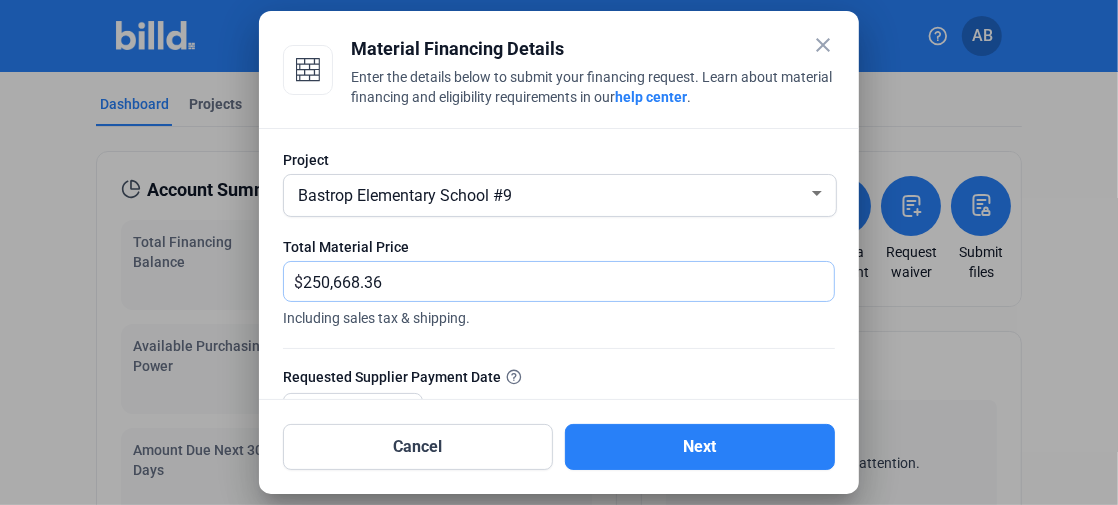 type on "250,668.36" 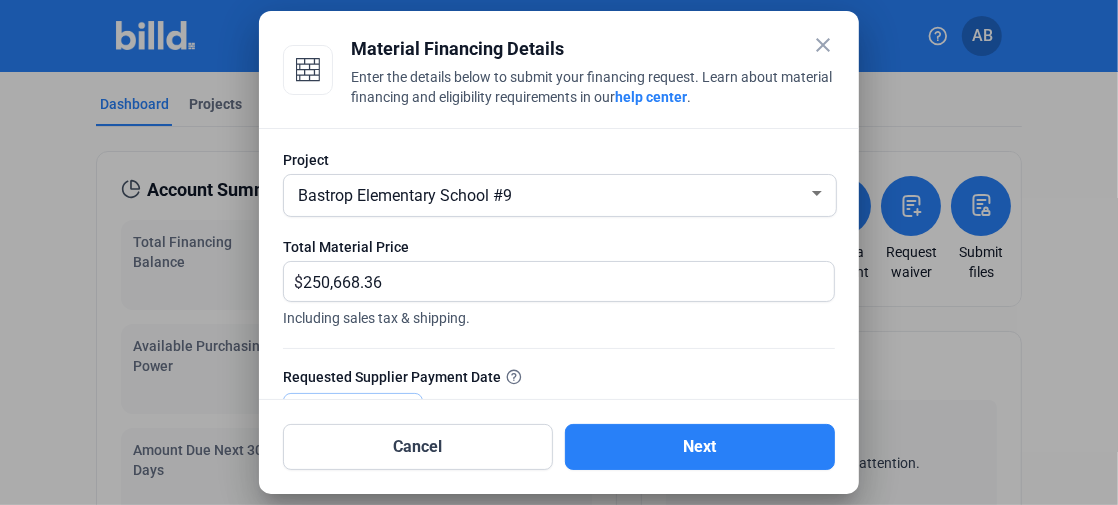 type 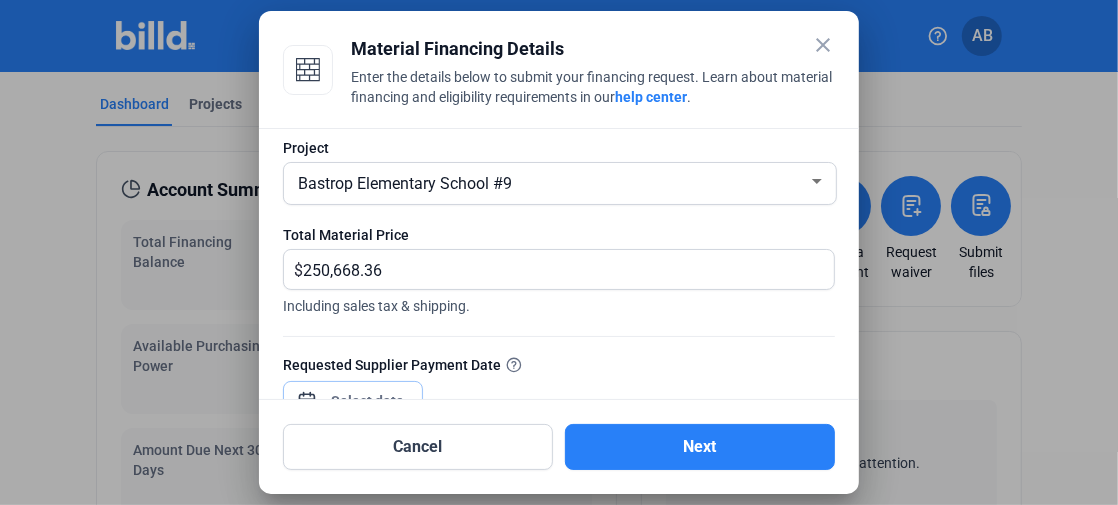 scroll, scrollTop: 112, scrollLeft: 0, axis: vertical 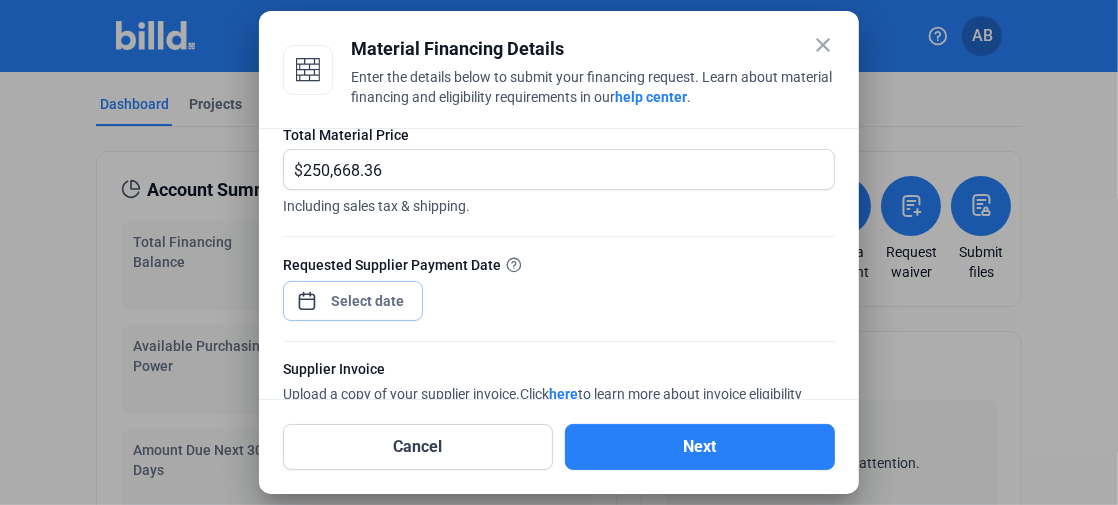 click on "close Material Financing Details Enter the details below to submit your financing request. Learn about material financing and eligibility requirements in our help center . Project Bastrop Elementary School #9 Total Material Price $ [AMOUNT] Including sales tax & shipping. Requested Supplier Payment Date Supplier Invoice Upload a copy of your supplier invoice. Click here to learn more about invoice eligibility requirements. Click to upload Tap to upload or drag and drop Up to 20 files, max size per file is 15MB Cancel Next" at bounding box center [559, 252] 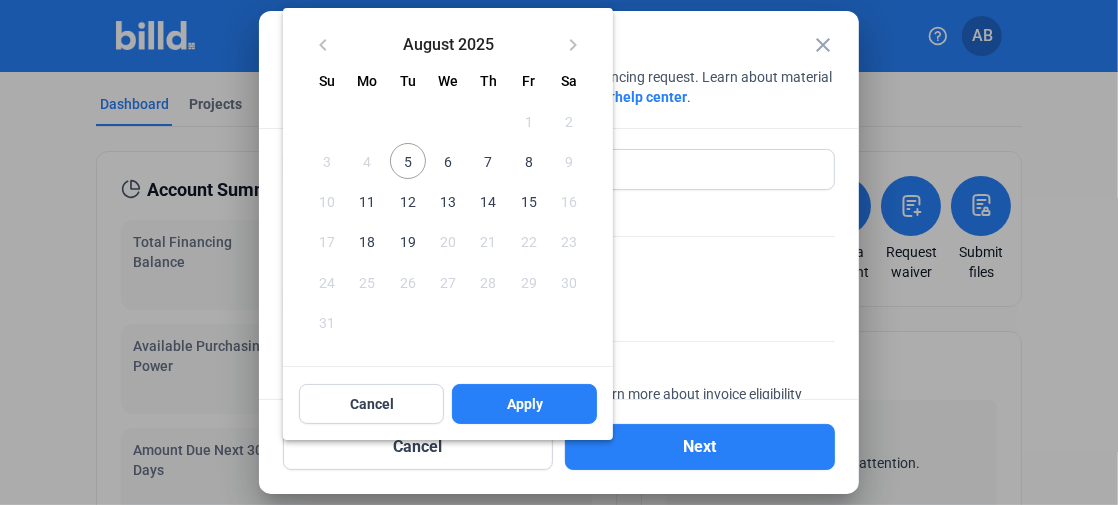 click on "5" at bounding box center [408, 161] 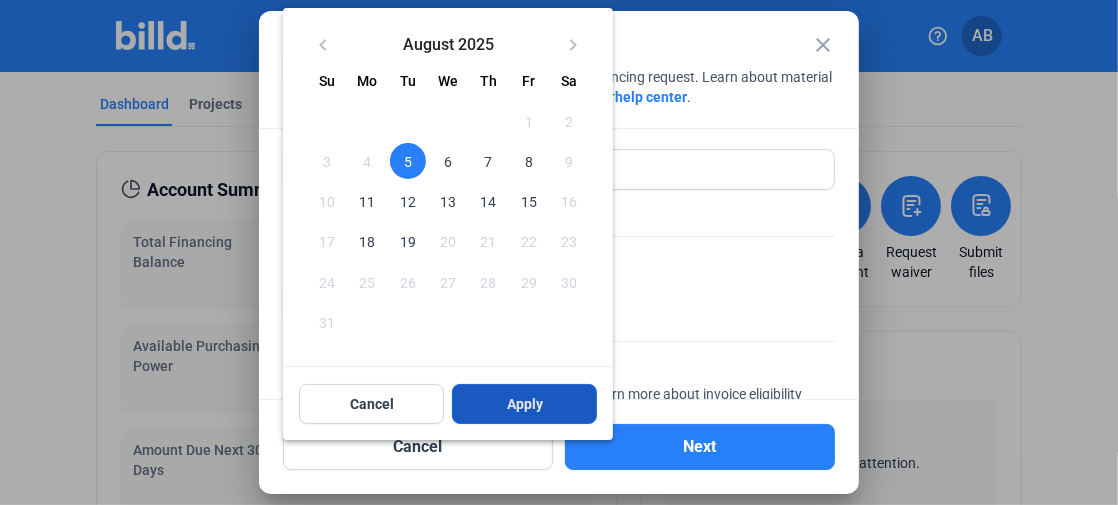 click on "Apply" at bounding box center [525, 404] 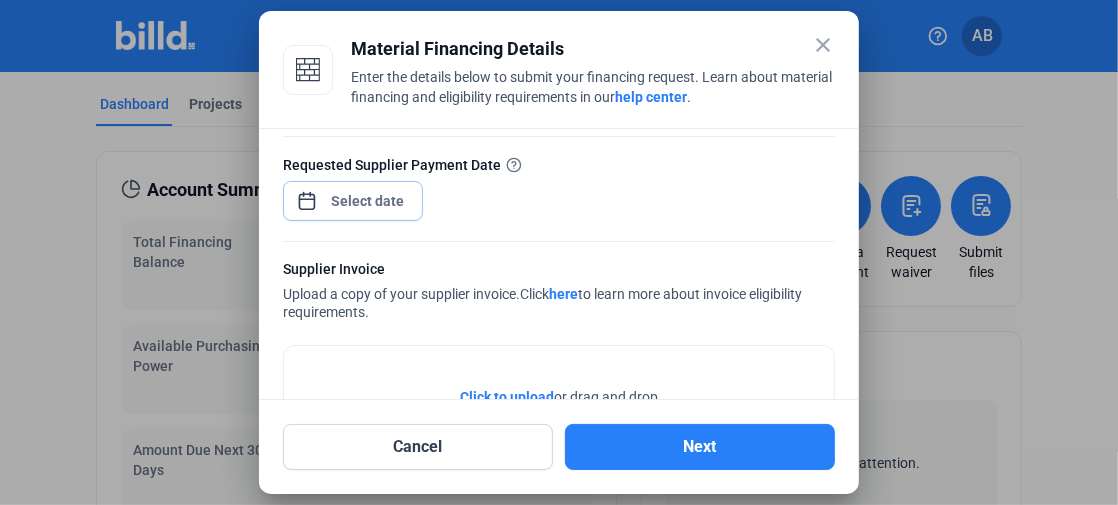 scroll, scrollTop: 313, scrollLeft: 0, axis: vertical 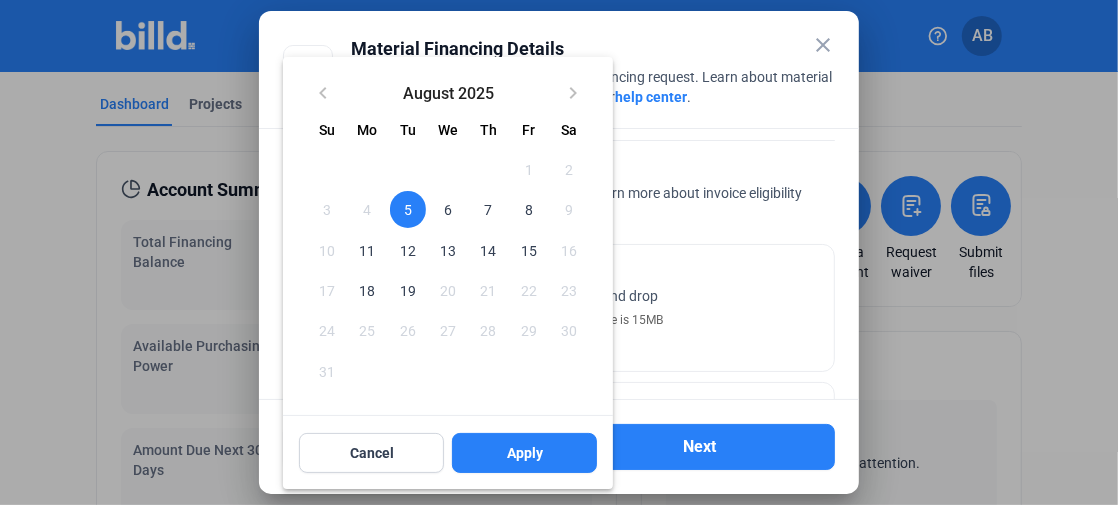 click at bounding box center (559, 252) 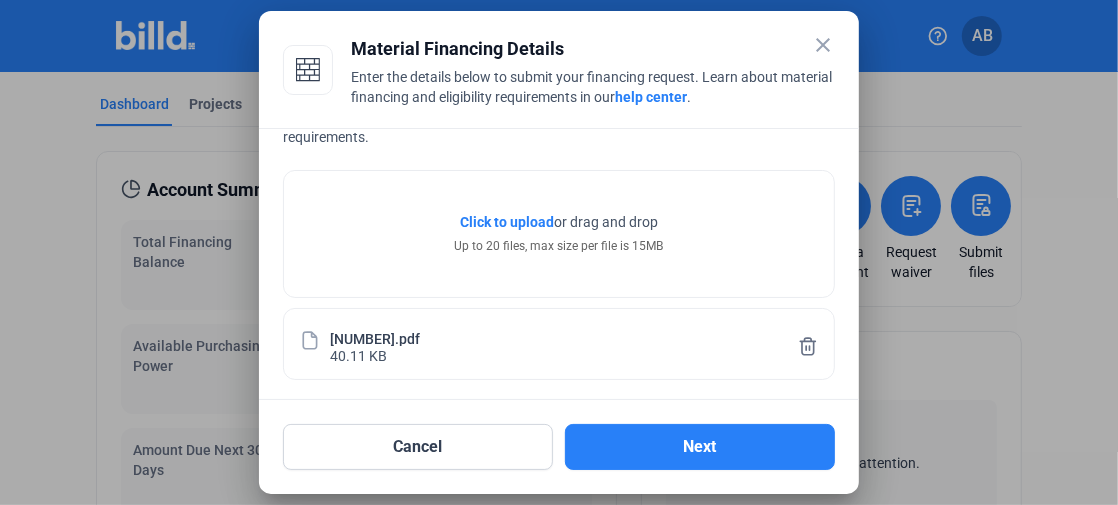 scroll, scrollTop: 389, scrollLeft: 0, axis: vertical 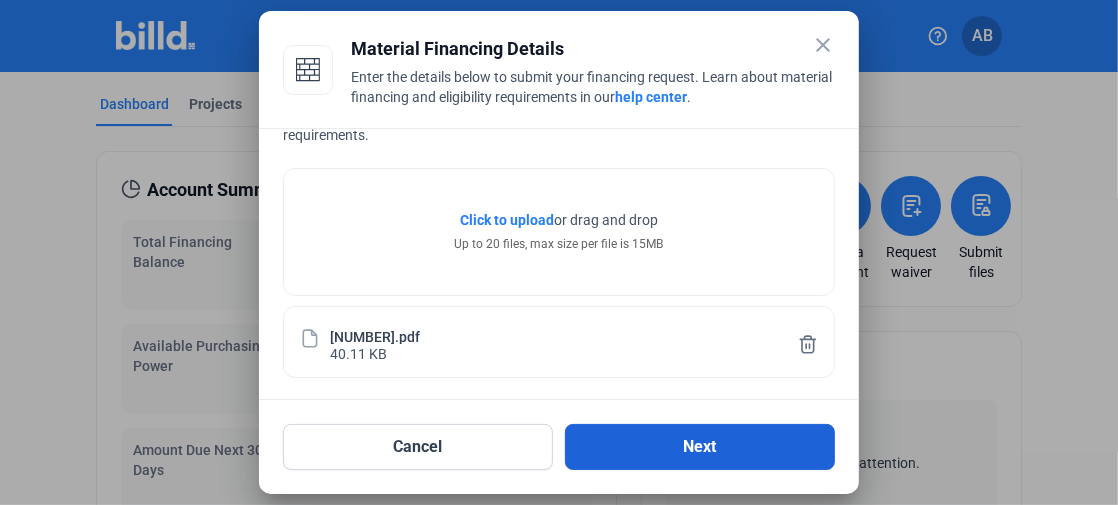click on "Next" at bounding box center [700, 447] 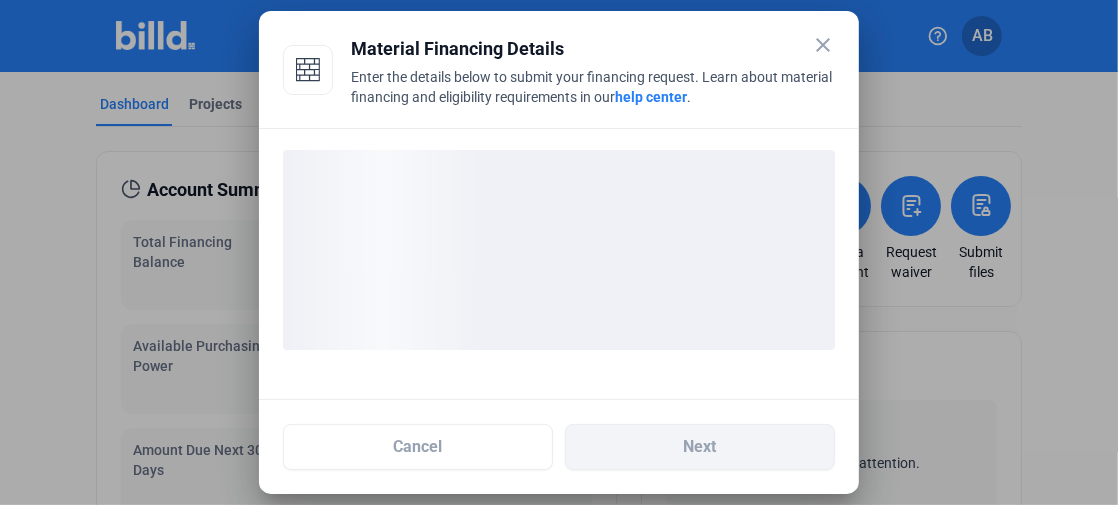 scroll, scrollTop: 0, scrollLeft: 0, axis: both 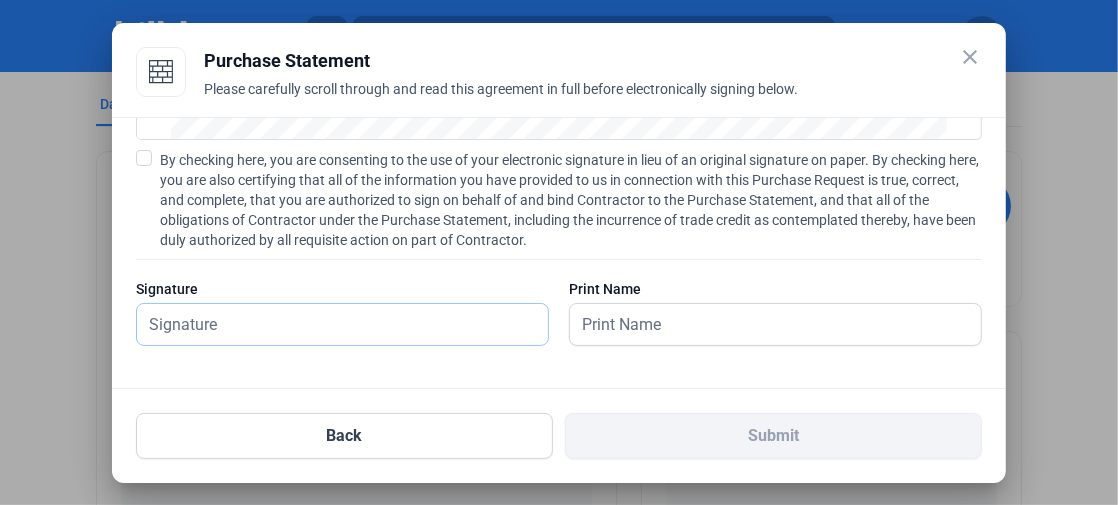 click at bounding box center (342, 324) 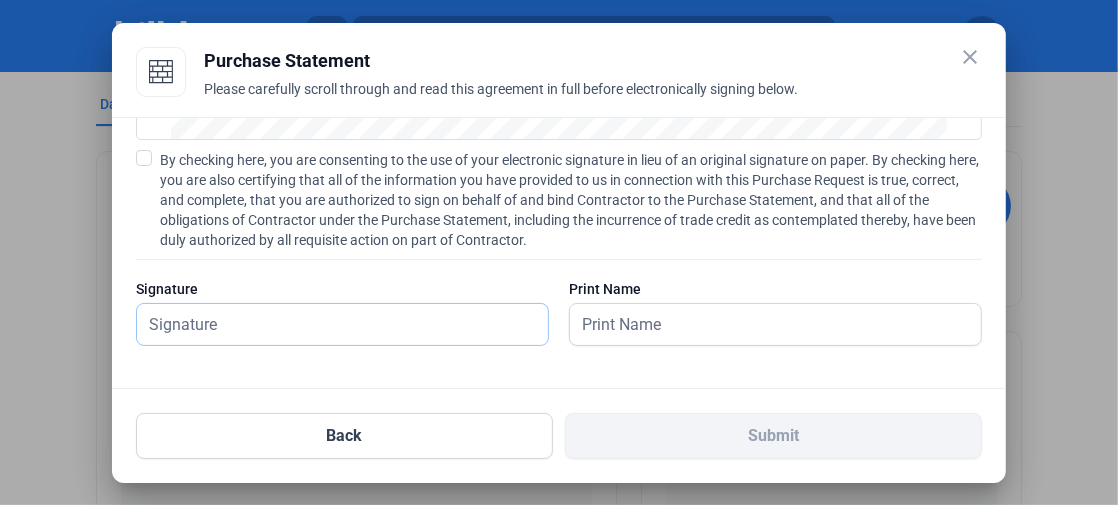 type on "Matthew Alves" 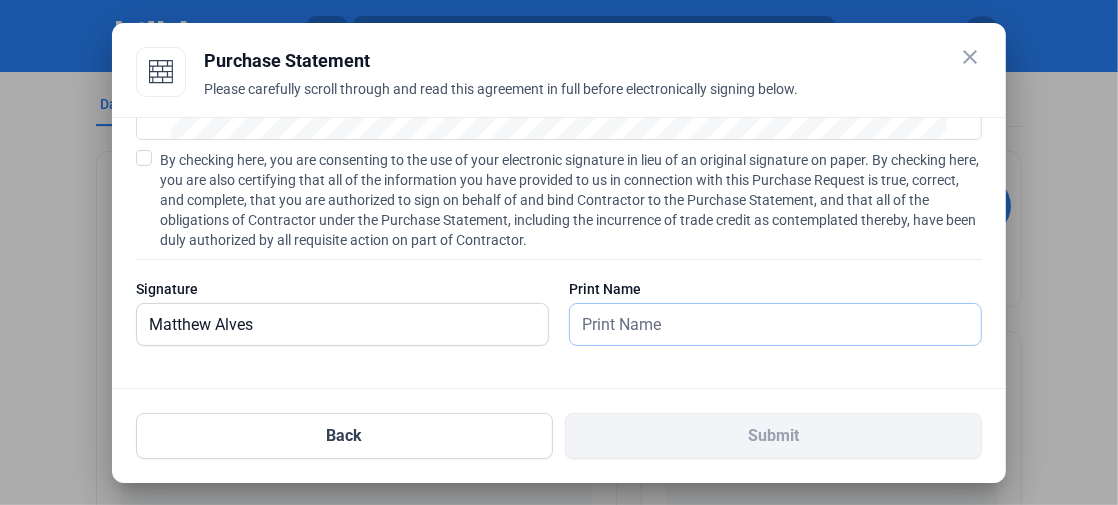 click at bounding box center [765, 324] 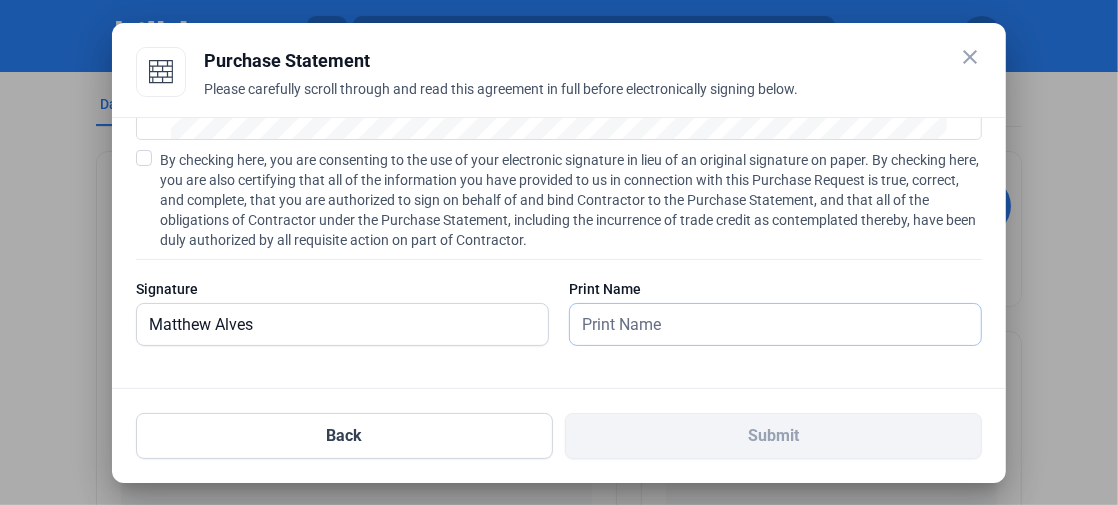 type on "Matthew Alves" 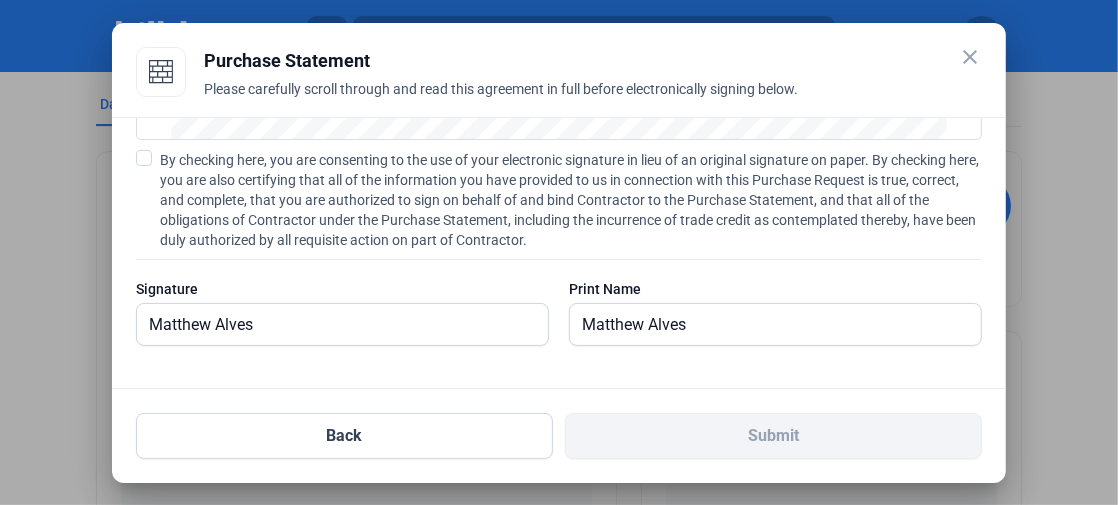 click on "PURCHASE STATEMENT This PURCHASE STATEMENT is being executed and delivered pursuant to the Master Contractor Agreement (the " MCA ") between BILLD EXCHANGE, LLC, a Delaware limited liability company (" Billd Exchange ") and the undersigned Contractor. Capitalized terms used herein and not defined herein shall have the meanings set forth in the MCA, including the Materials Program Defined Terms incorporated therein. By signing below, Contractor (a) agrees to purchase the Program Goods or Services described below (and in the Originating Supplier’s invoice or quote attached hereto as Exhibit A This Purchase Statement supersedes and replaces any other Purchase Statement, if any, that has been previously executed for the specific Program Goods or Services described herein. Contractor acknowledges and agrees that Billd Exchange may amend or terminate this Purchase Statement if the Originating Supplier notifies Billd Exchange of any discrepancy with or objection to the terms set forth below or on Exhibit A" at bounding box center (559, 253) 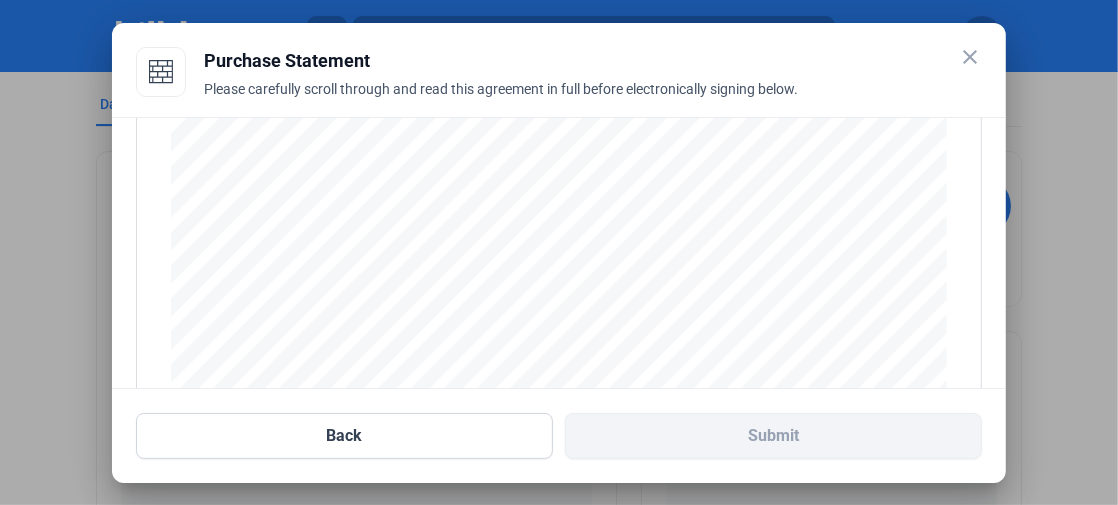 scroll, scrollTop: 356, scrollLeft: 0, axis: vertical 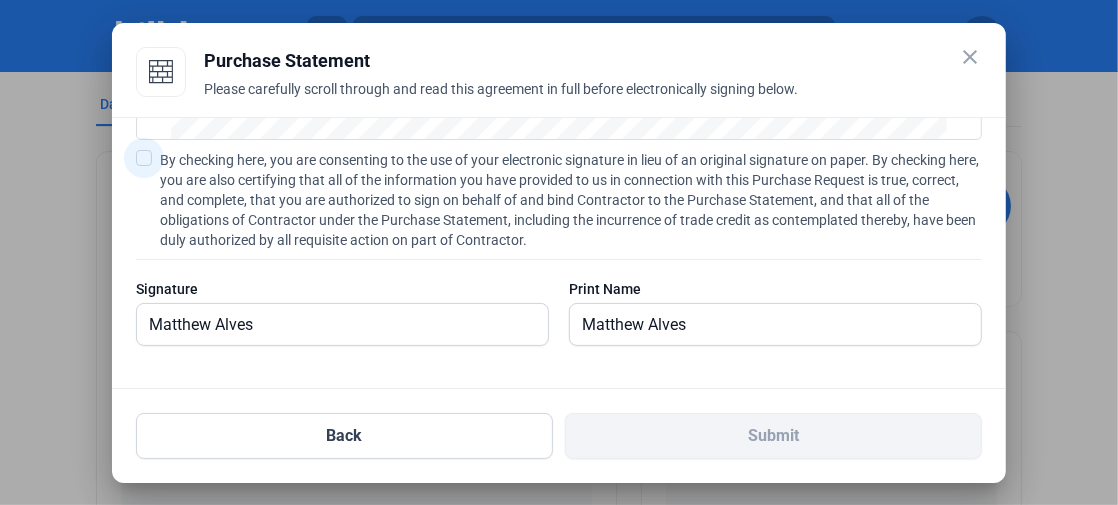 click at bounding box center [144, 158] 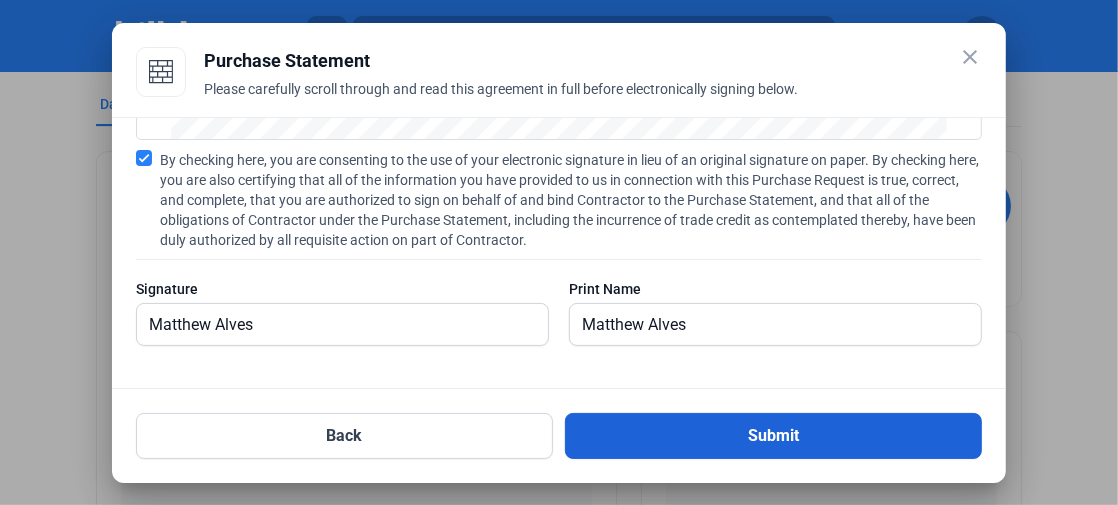 click on "Submit" at bounding box center (773, 436) 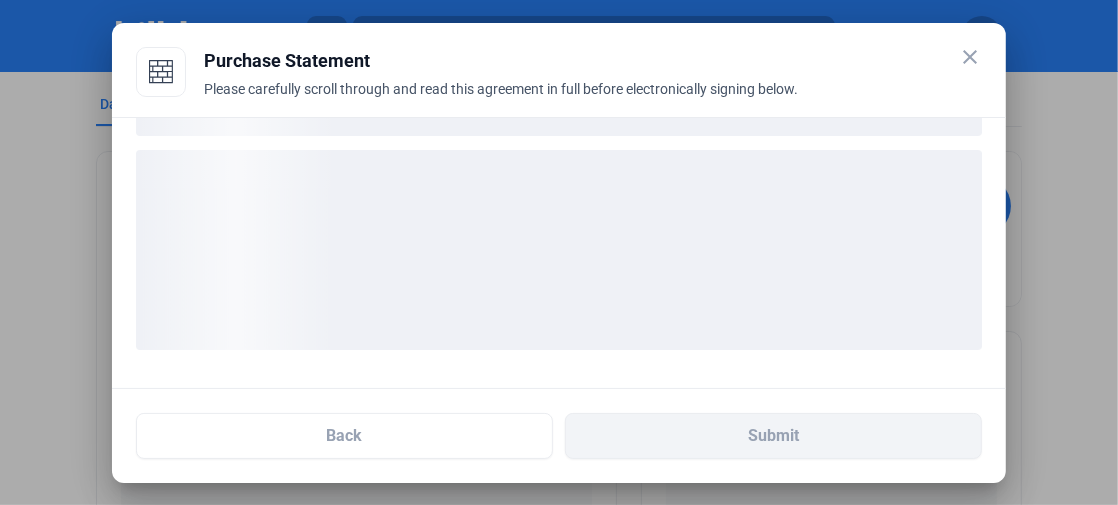 scroll, scrollTop: 203, scrollLeft: 0, axis: vertical 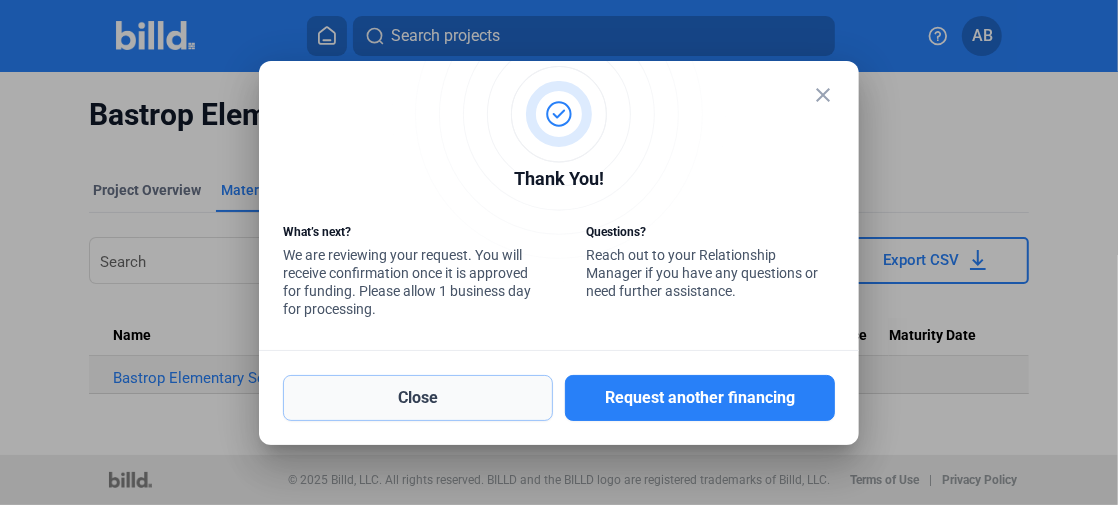 click on "Close" at bounding box center [418, 398] 